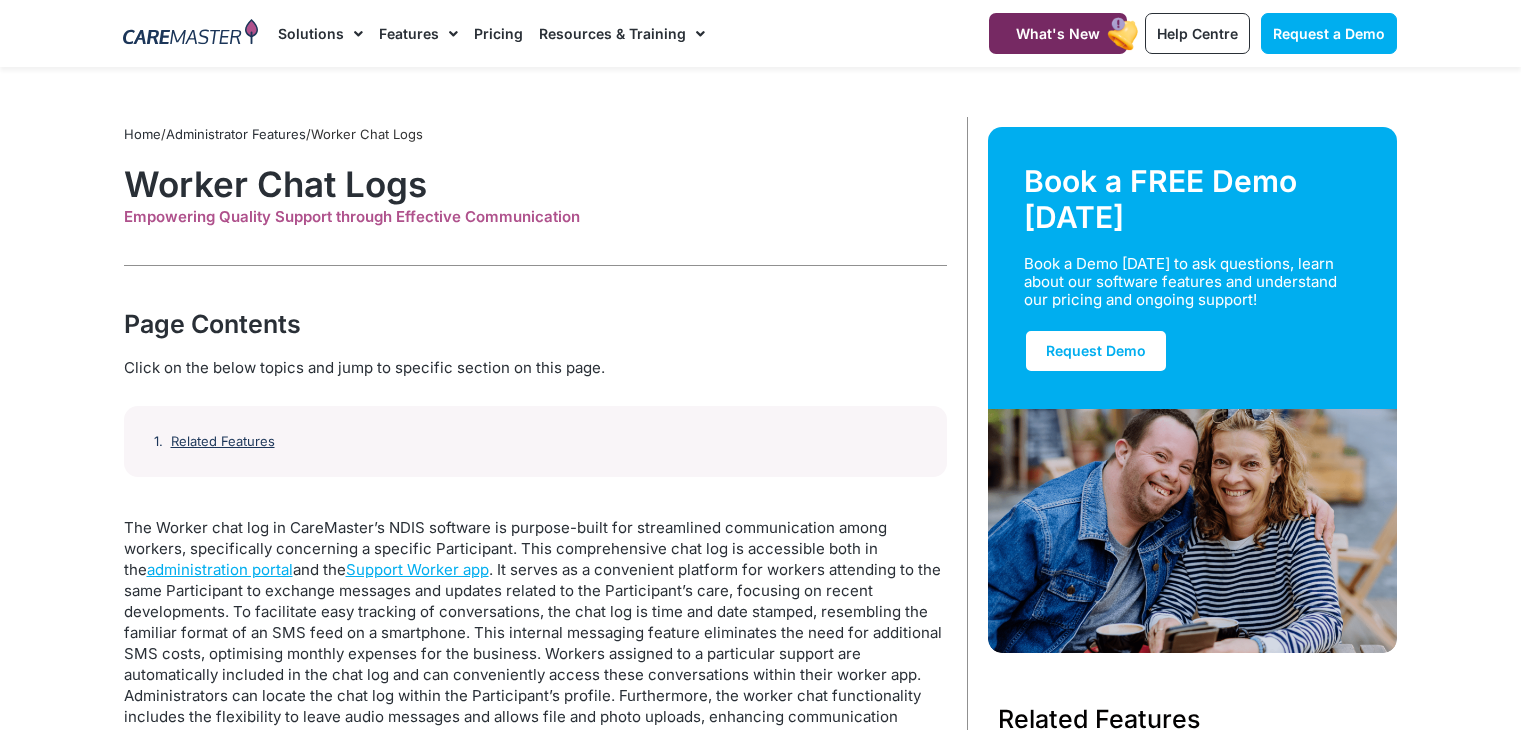 scroll, scrollTop: 0, scrollLeft: 0, axis: both 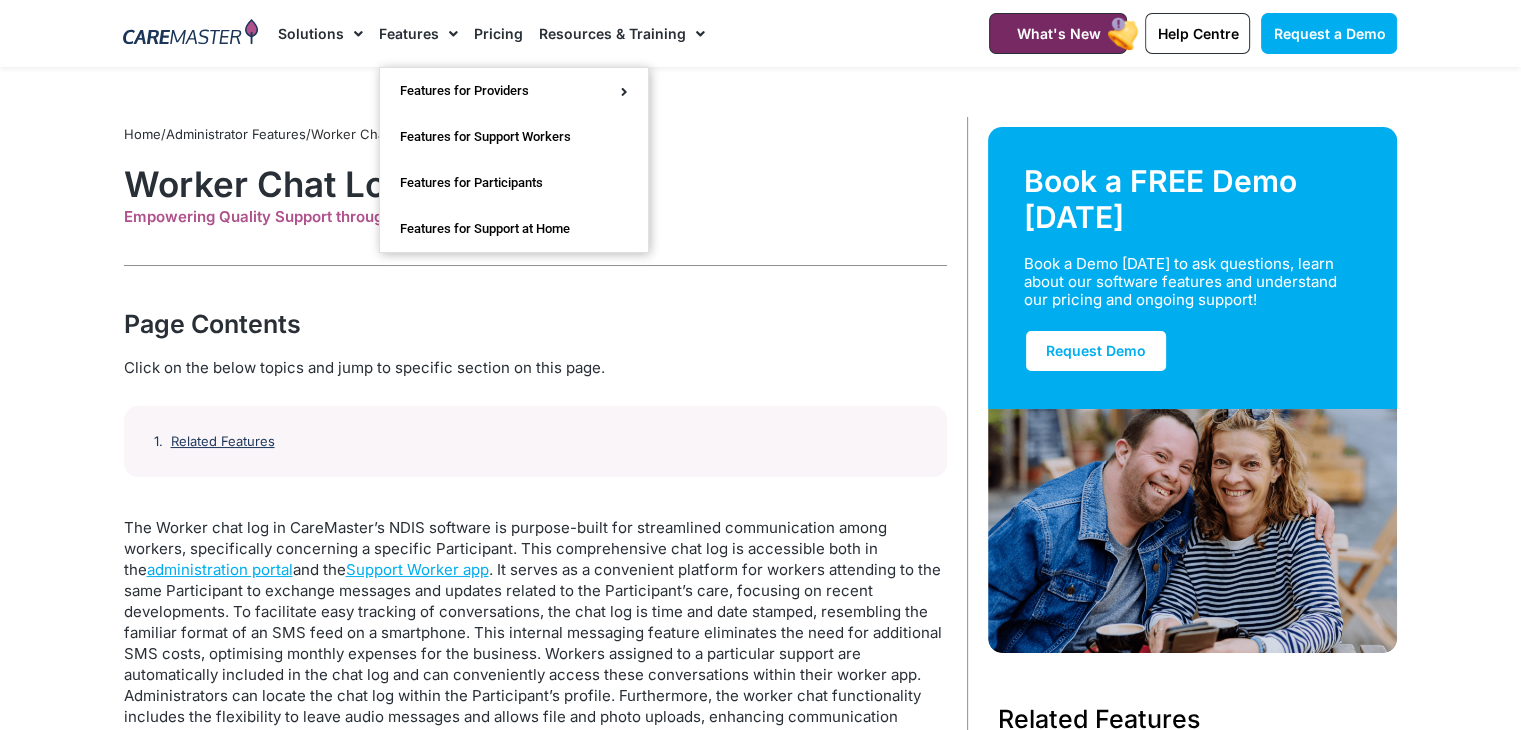 click on "Features" 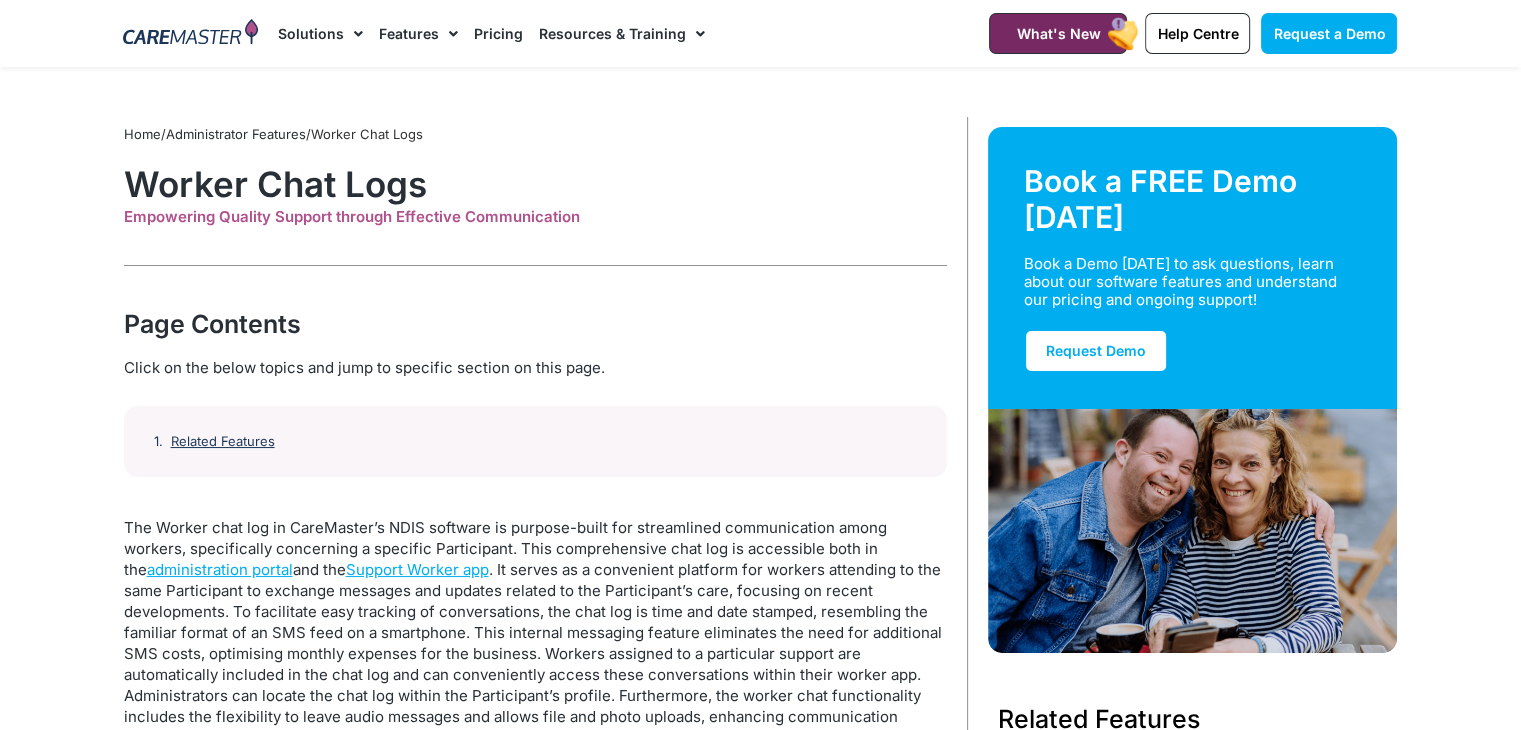click on "Pricing" 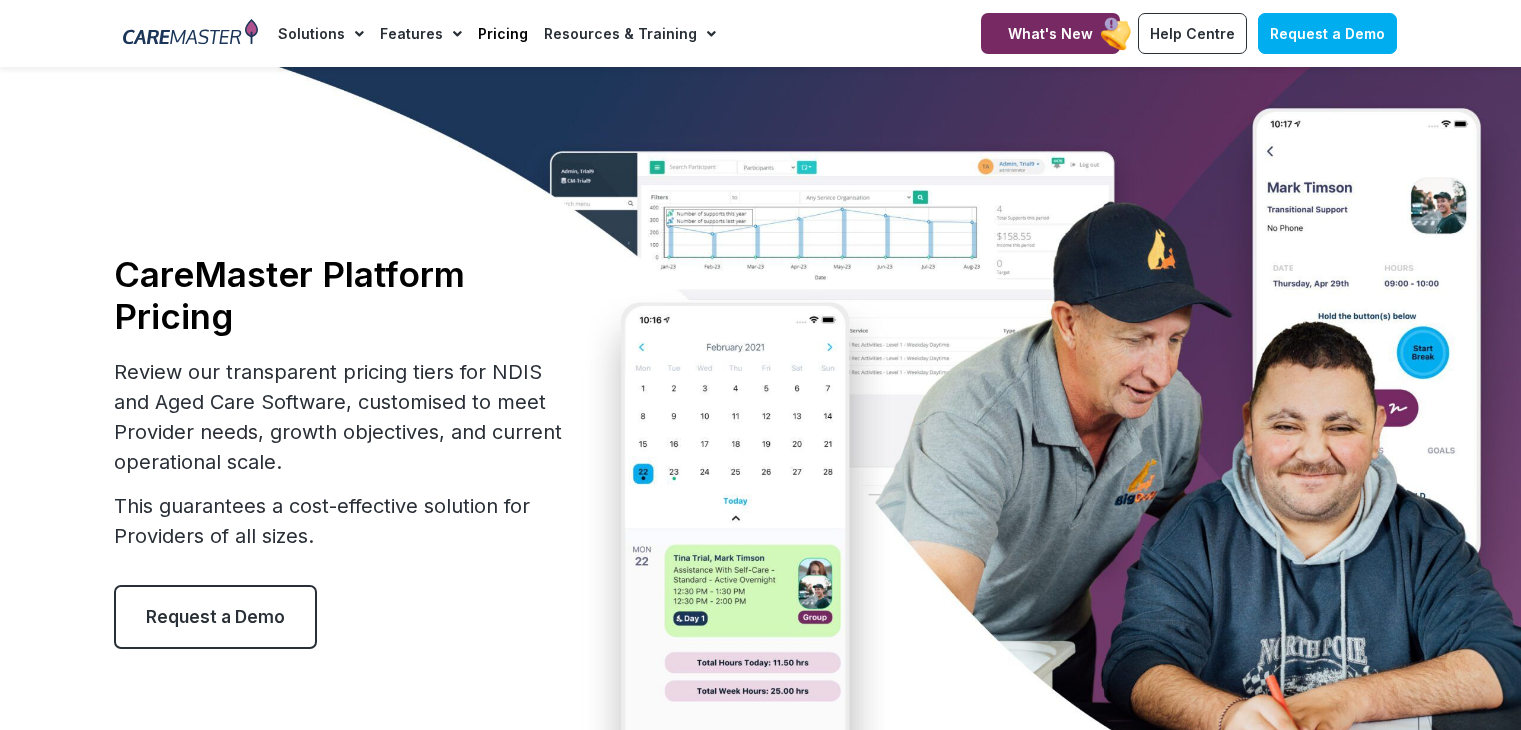 scroll, scrollTop: 0, scrollLeft: 0, axis: both 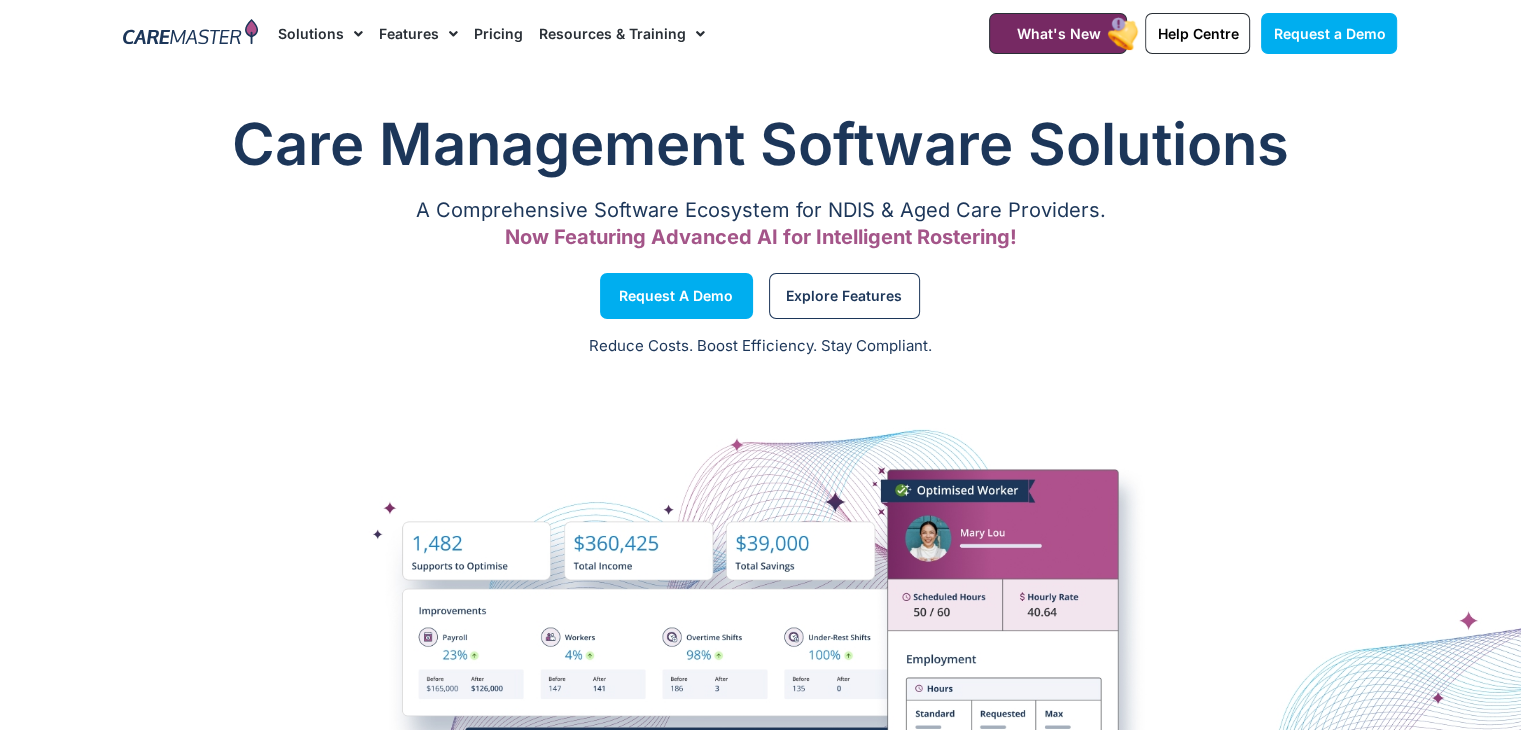 click on "Pricing" 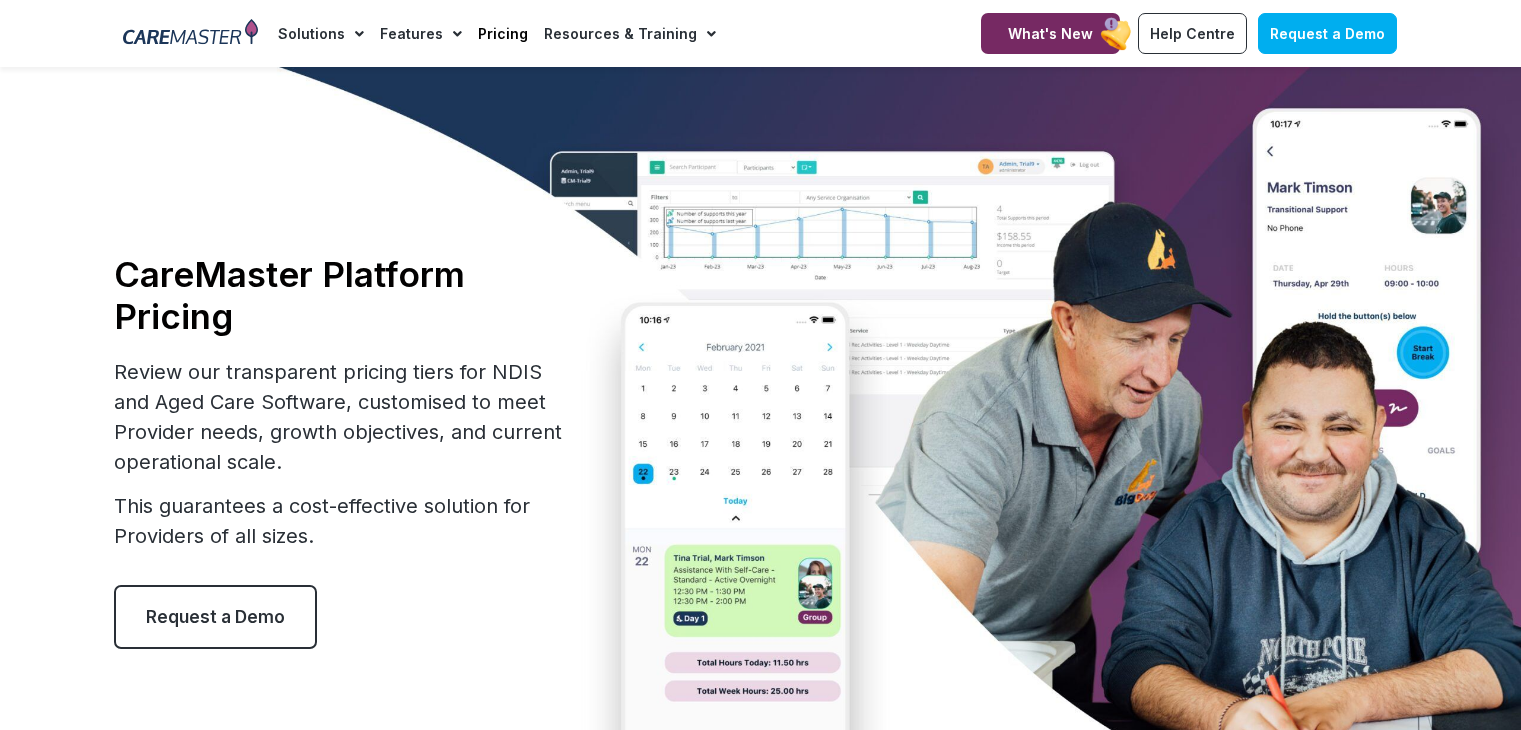 scroll, scrollTop: 0, scrollLeft: 0, axis: both 